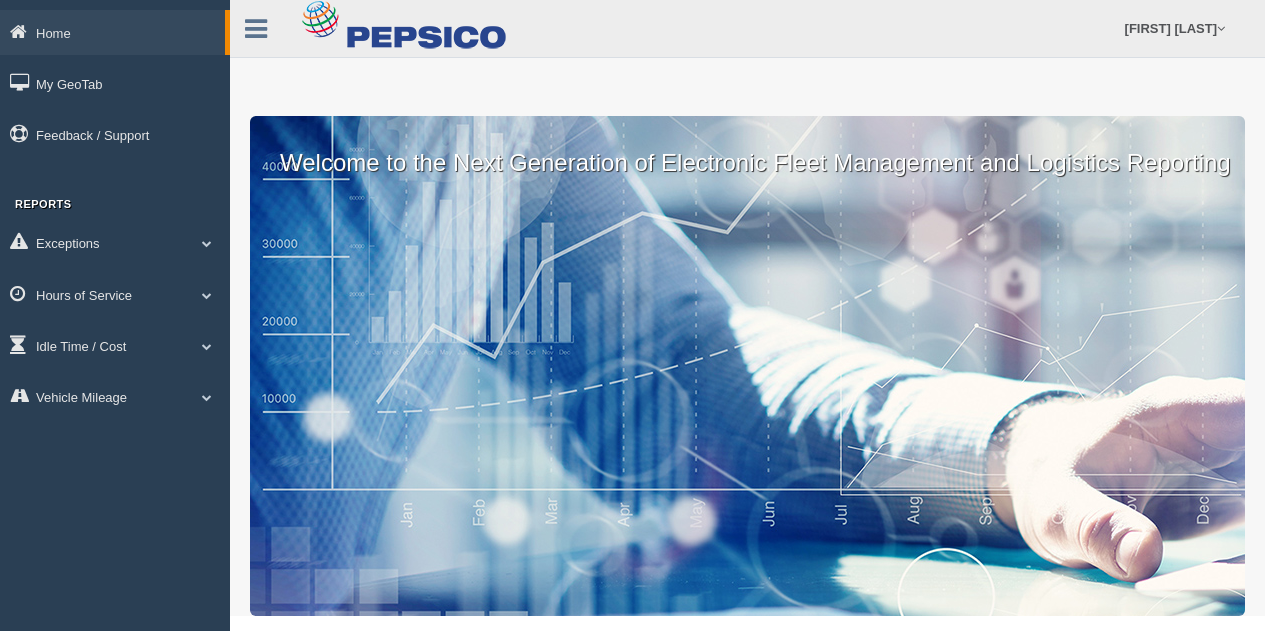 scroll, scrollTop: 0, scrollLeft: 0, axis: both 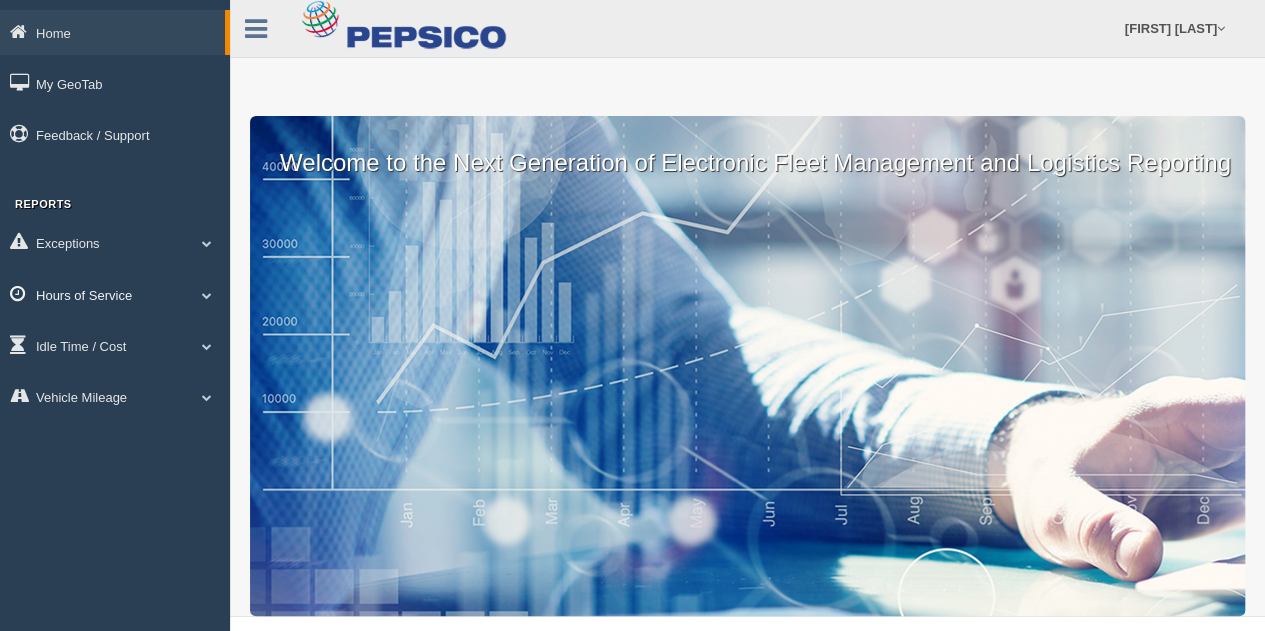 click on "Hours of Service" at bounding box center [115, 294] 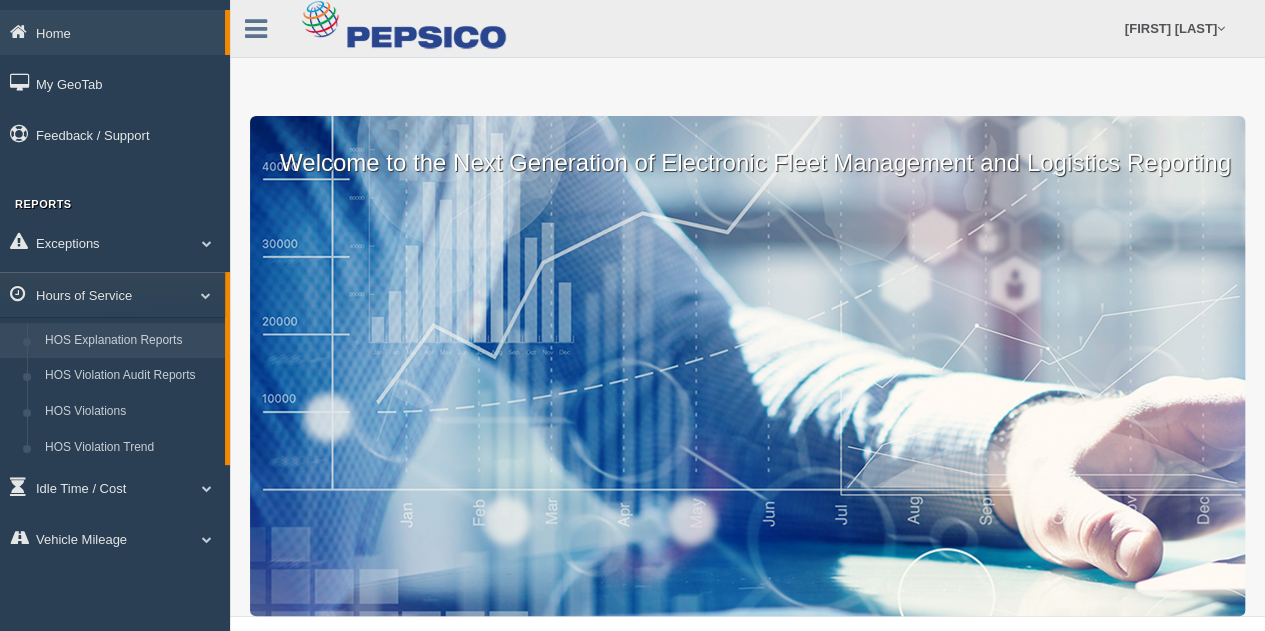 click on "HOS Explanation Reports" at bounding box center [130, 341] 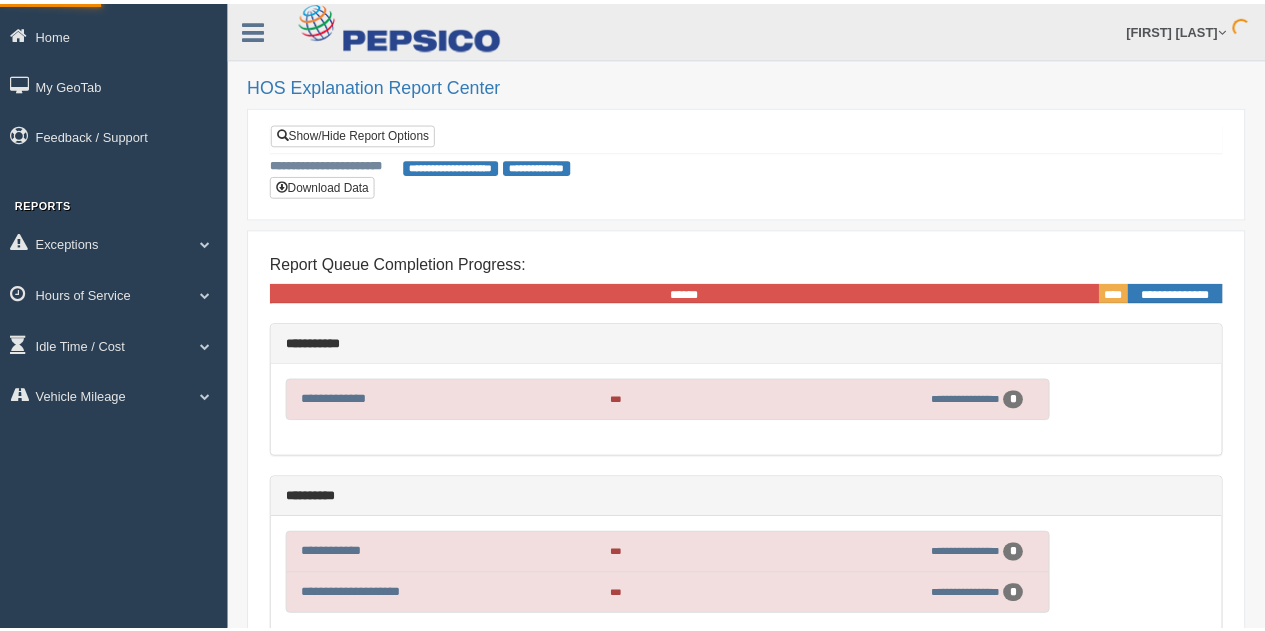 scroll, scrollTop: 0, scrollLeft: 0, axis: both 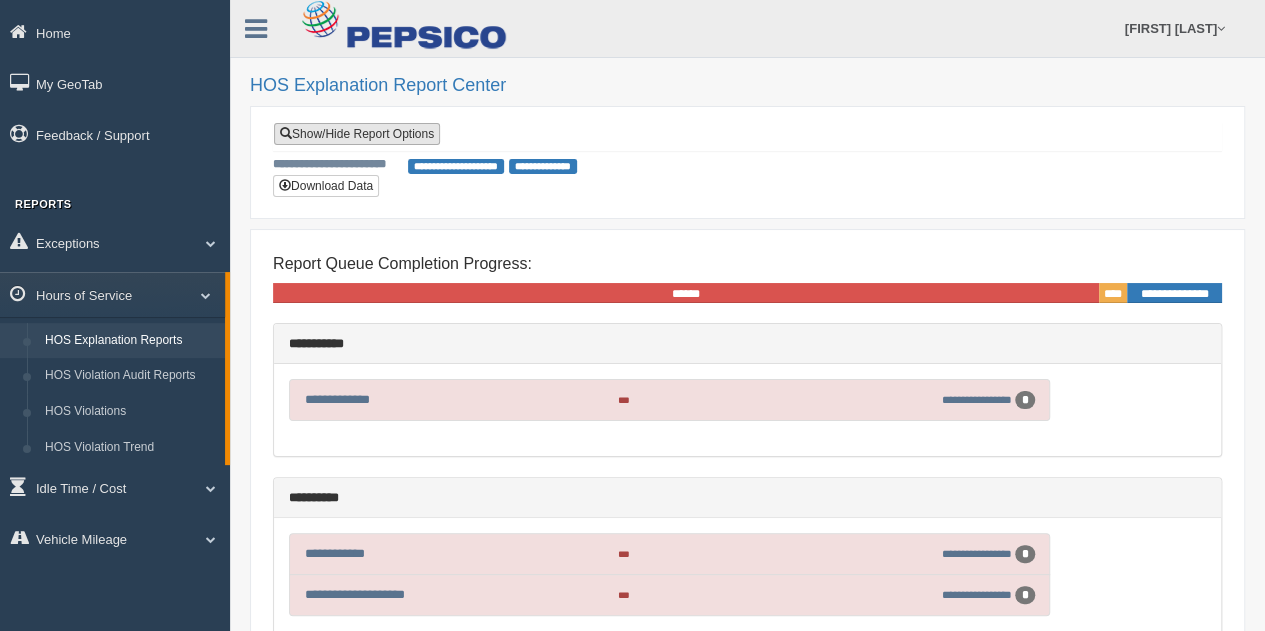 click on "Show/Hide Report Options" at bounding box center (357, 134) 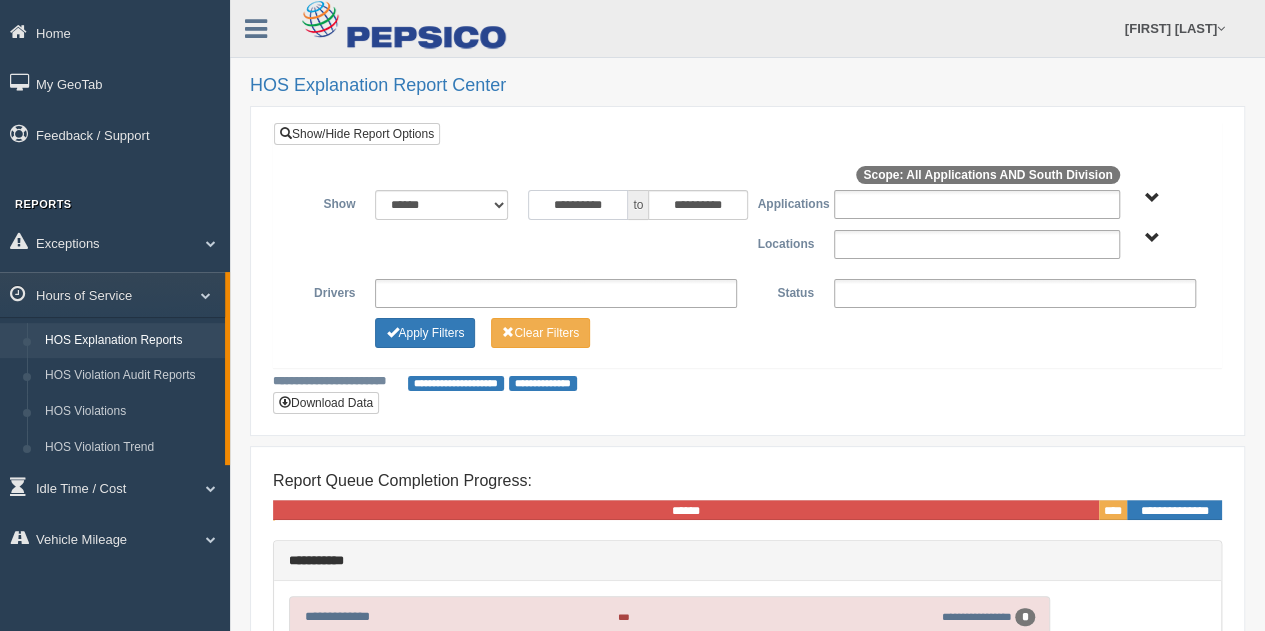 click on "**********" at bounding box center (578, 205) 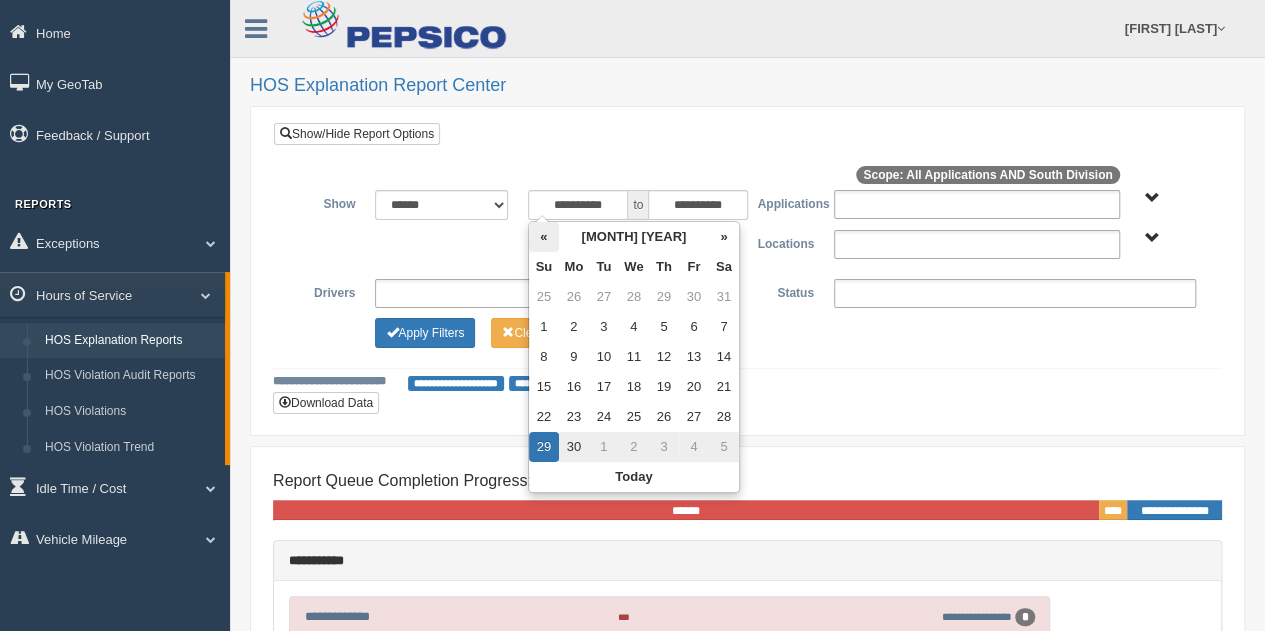 click on "«" at bounding box center (544, 237) 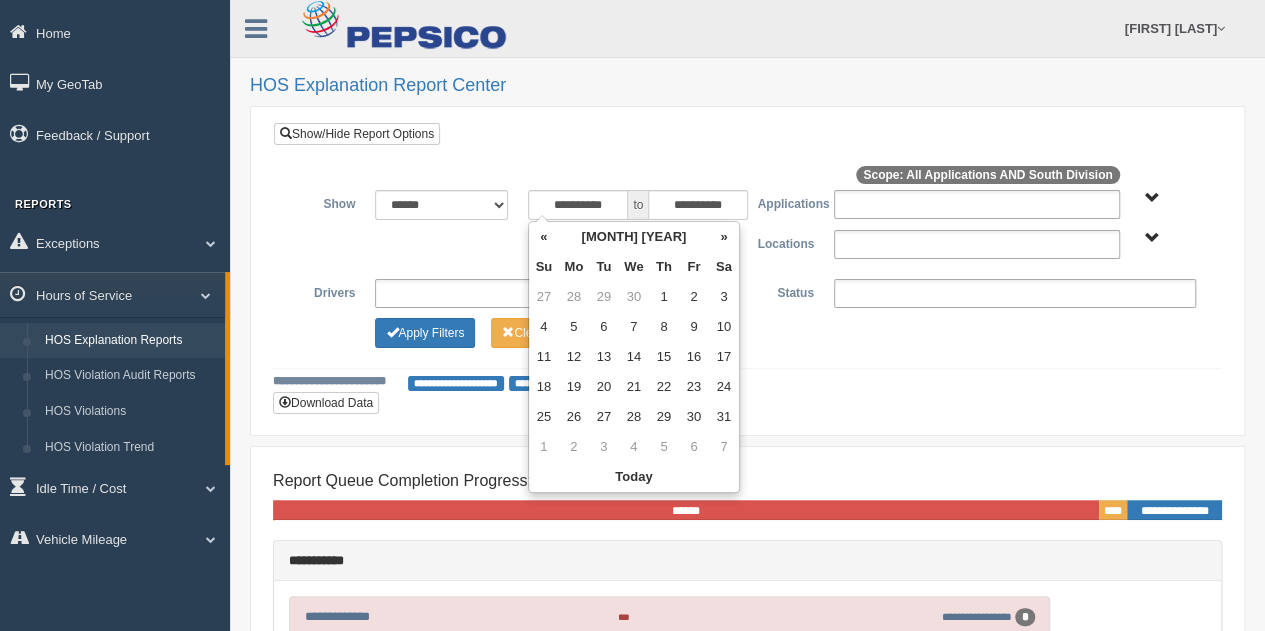 click on "«" at bounding box center [544, 237] 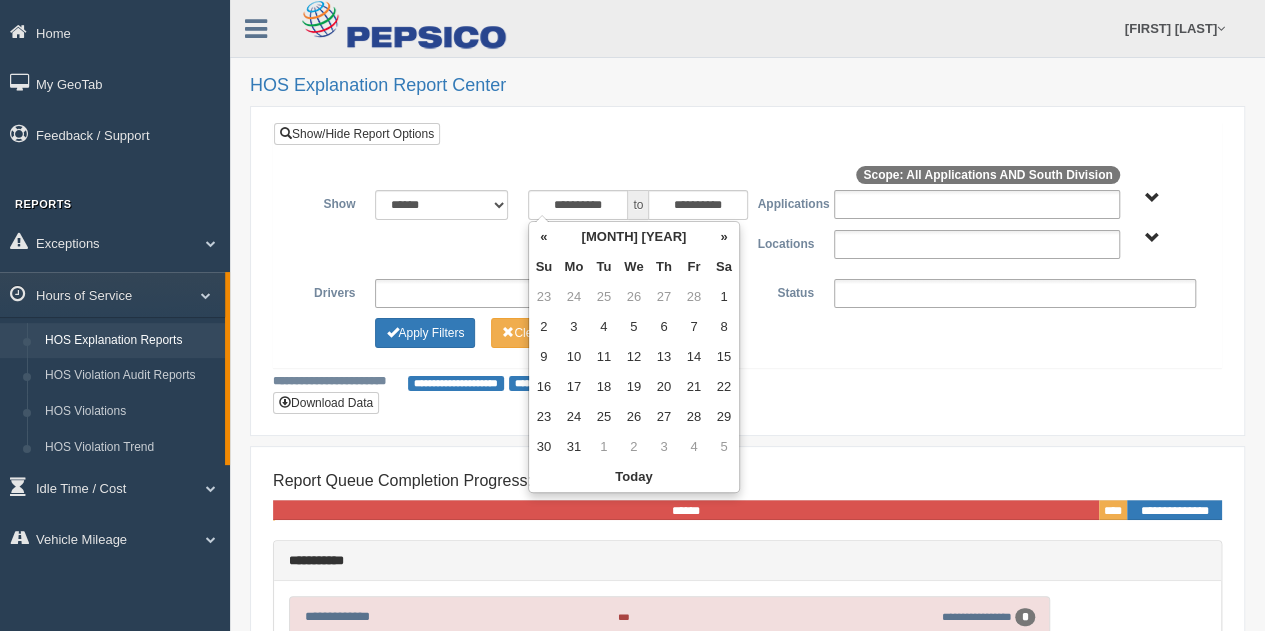 click on "«" at bounding box center (544, 237) 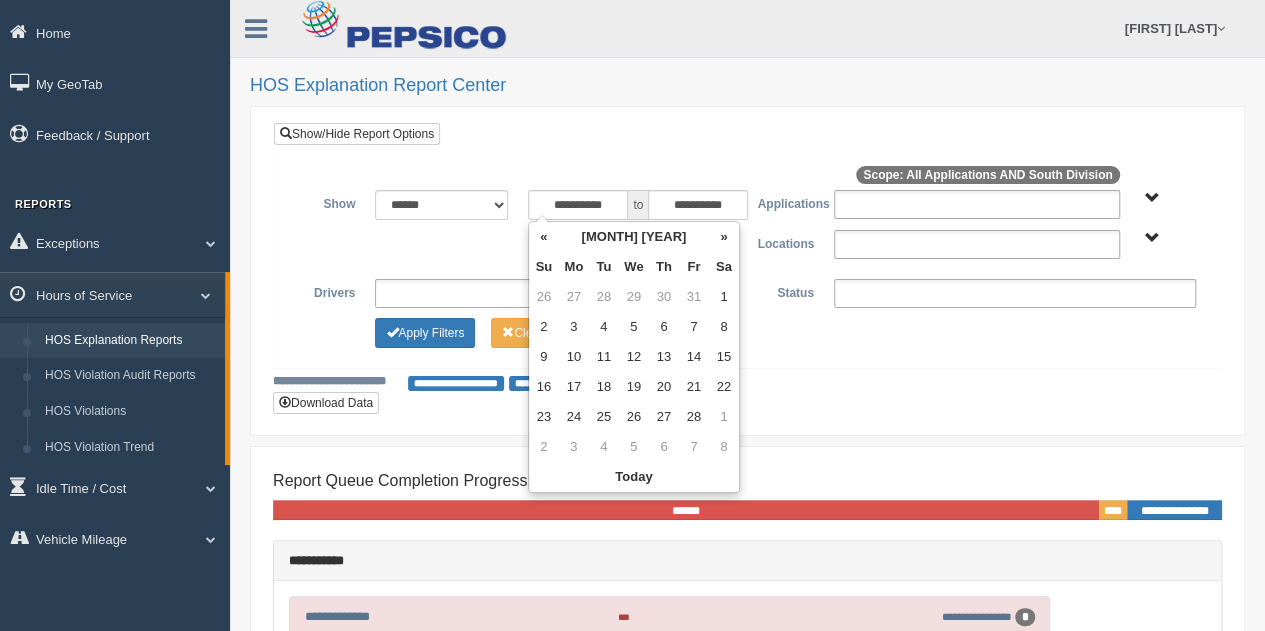 click on "«" at bounding box center [544, 237] 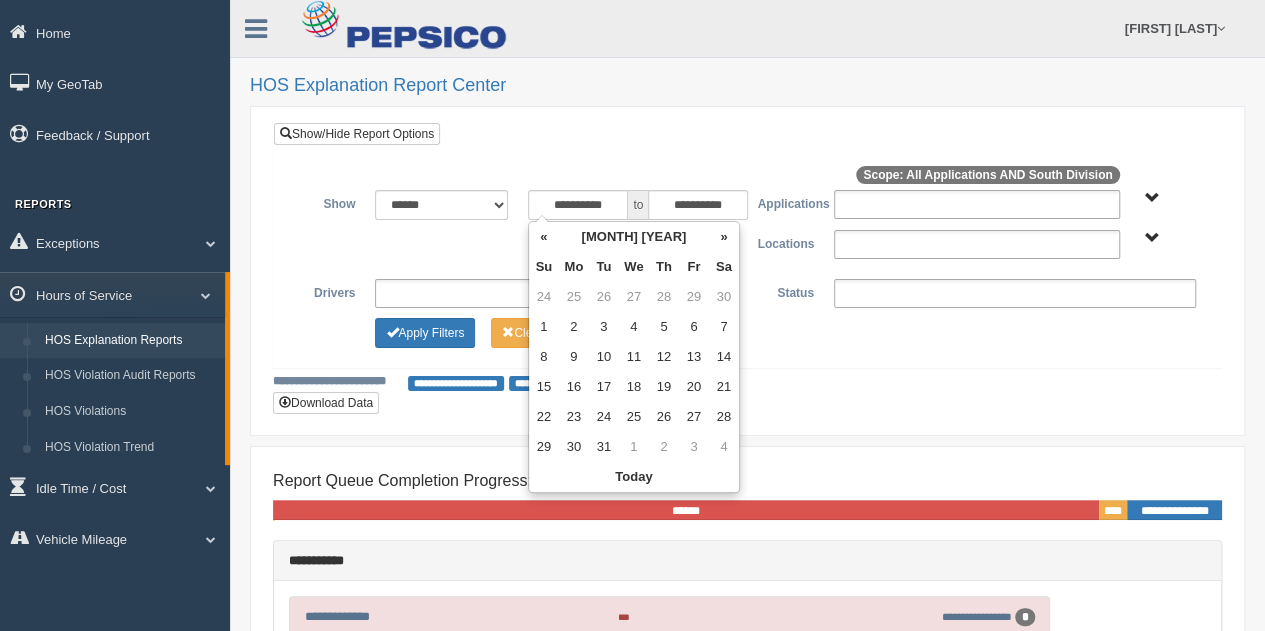 click on "«" at bounding box center [544, 237] 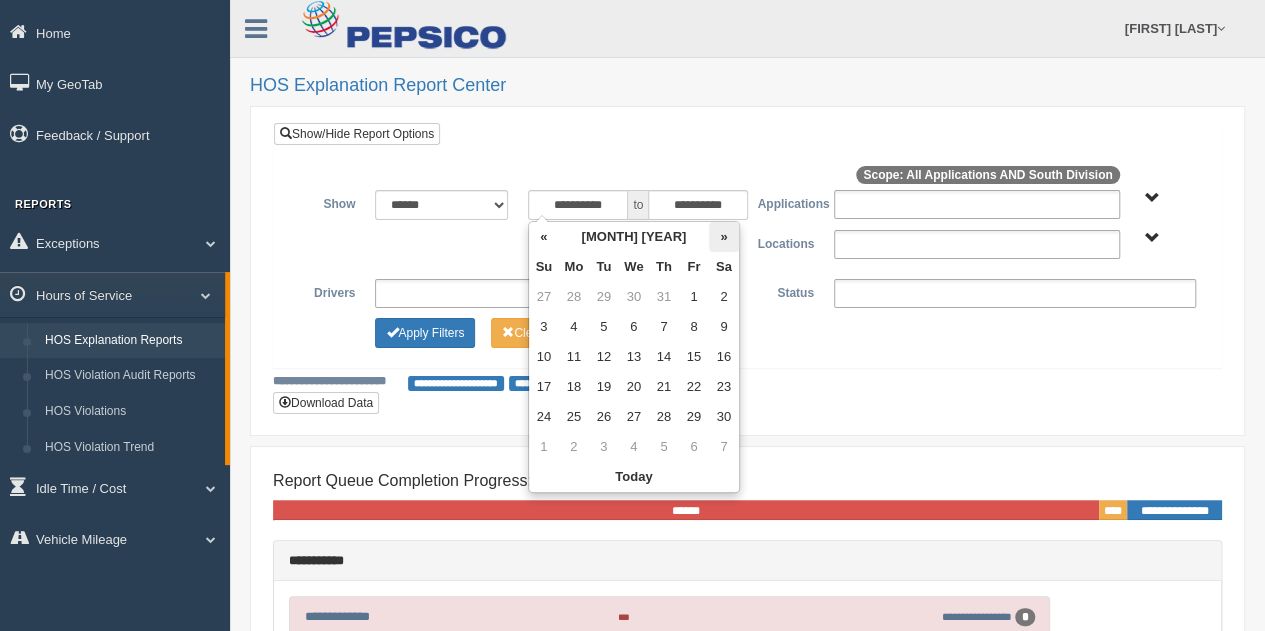 click on "»" at bounding box center (724, 237) 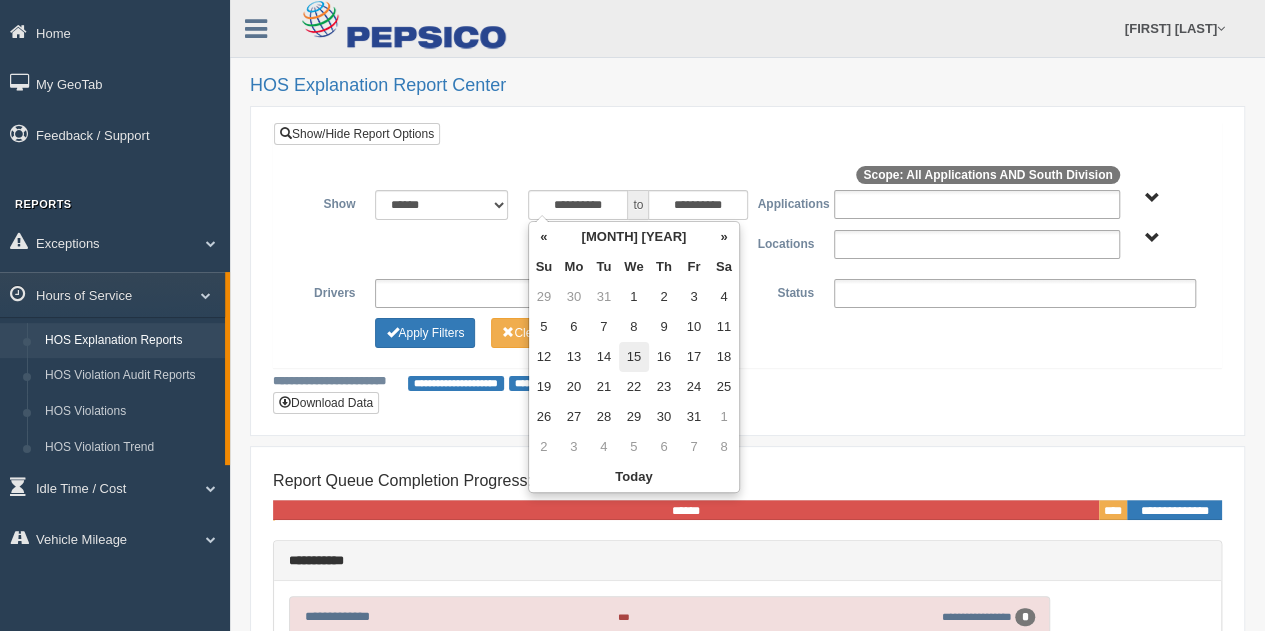 click on "15" at bounding box center [634, 357] 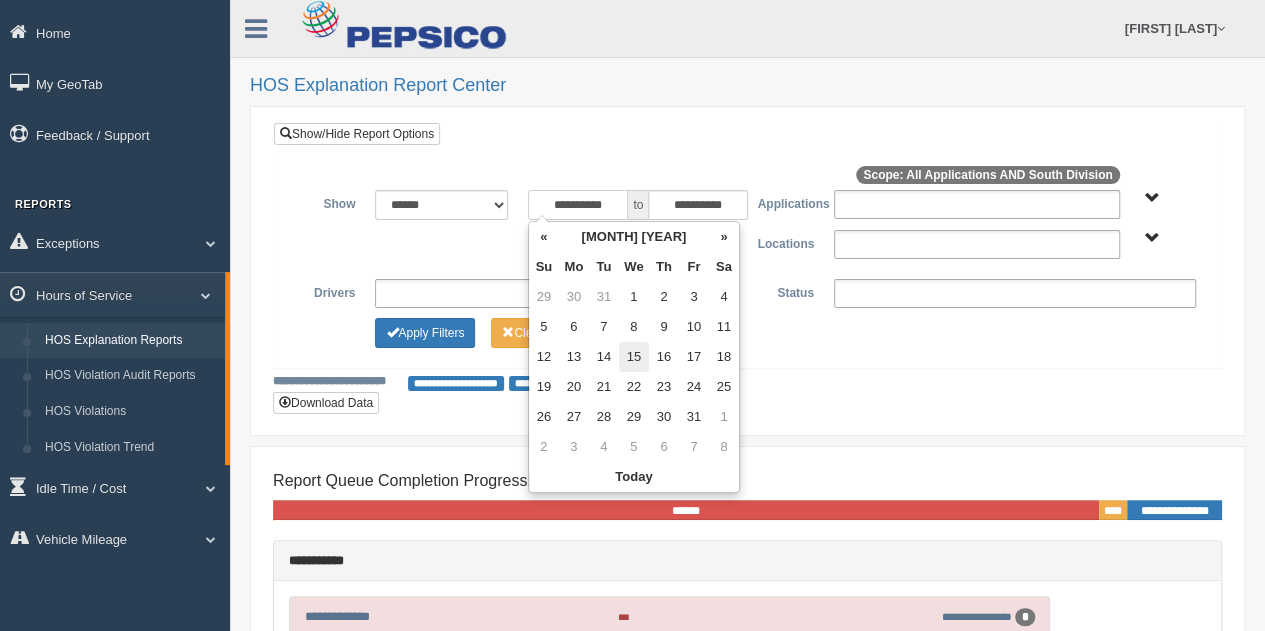 type on "**********" 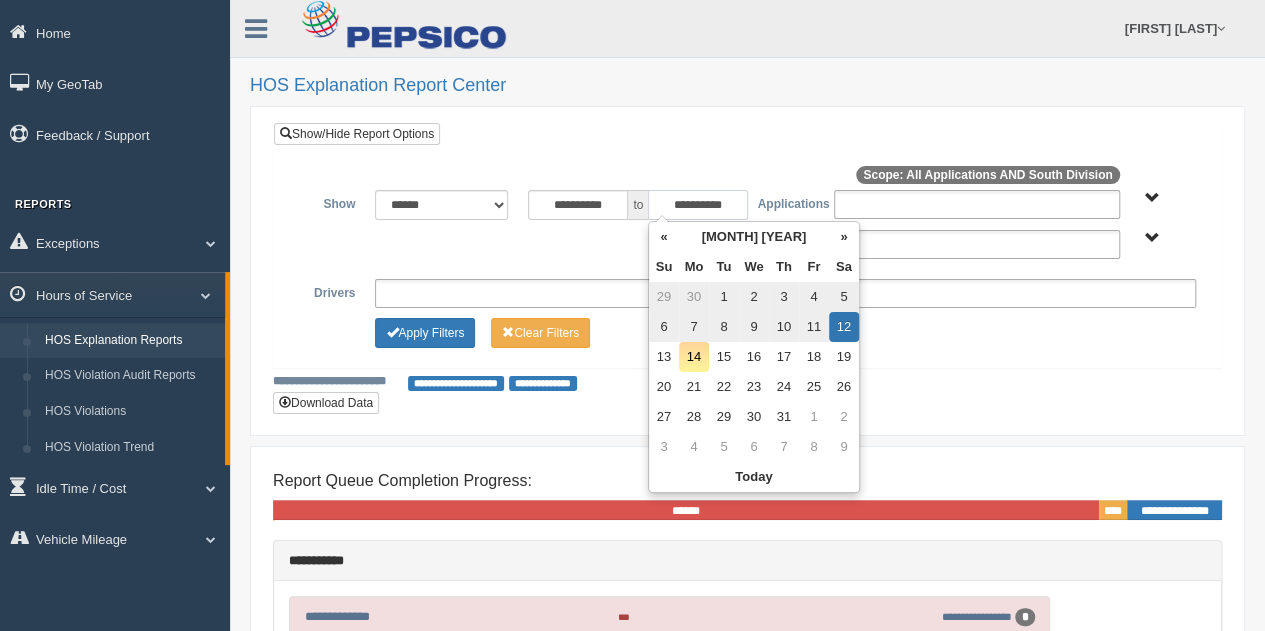 click on "**********" at bounding box center (698, 205) 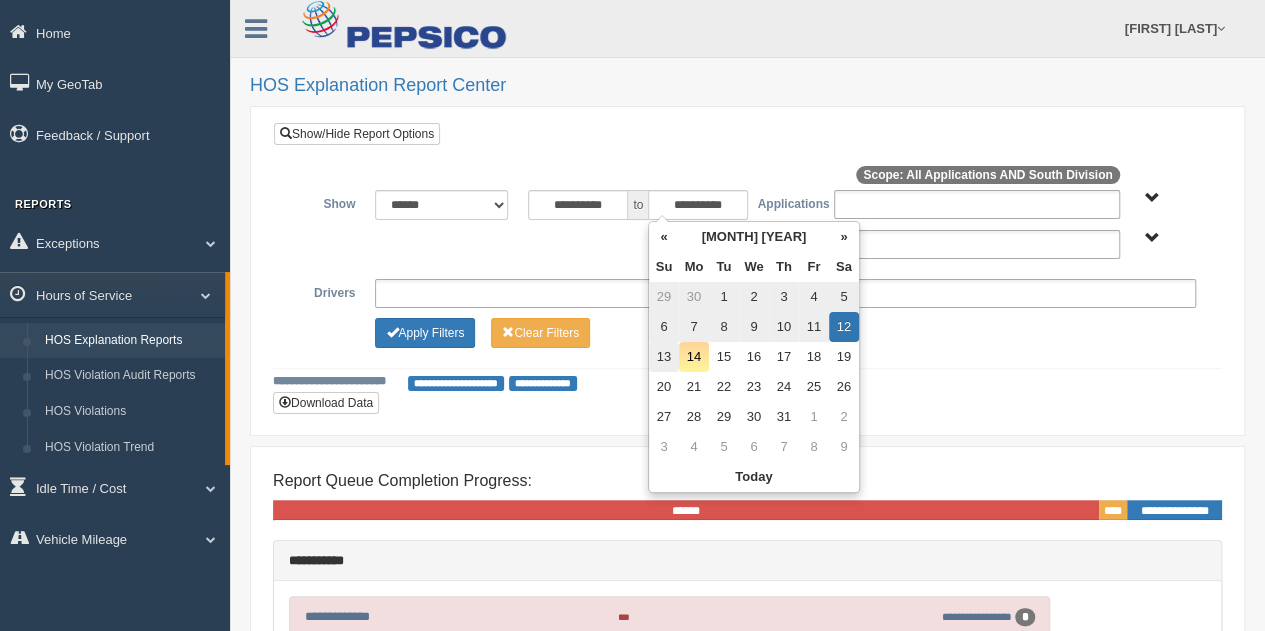 click on "13" at bounding box center (664, 357) 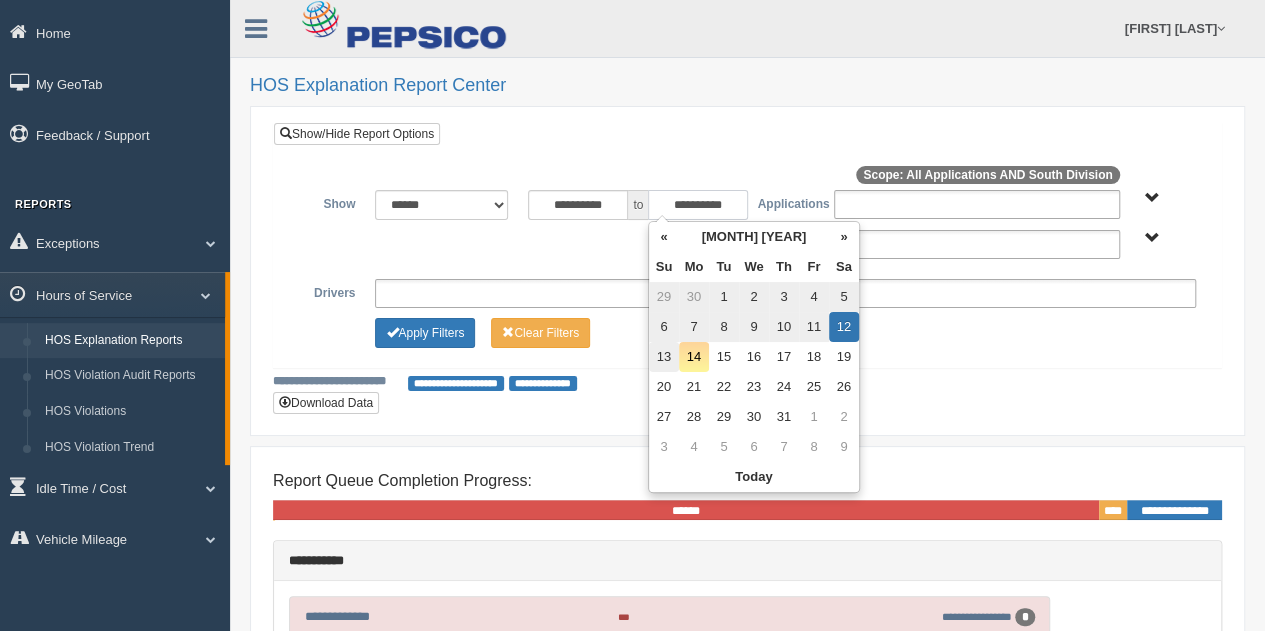 type on "**********" 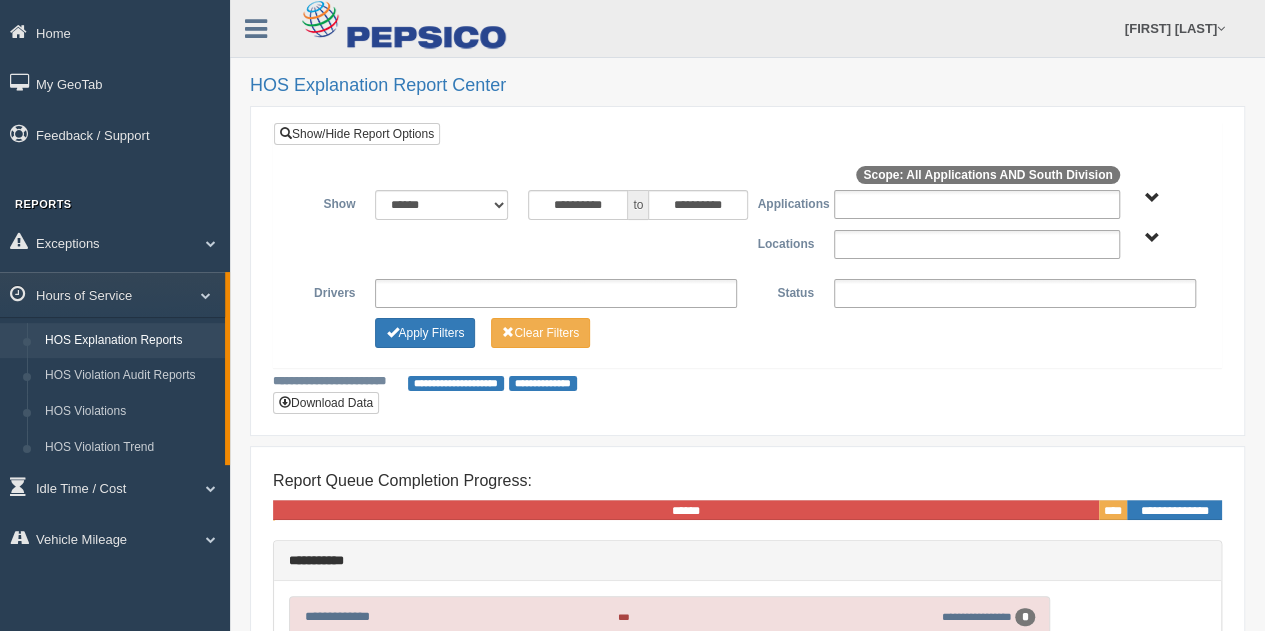 drag, startPoint x: 1102, startPoint y: 413, endPoint x: 1079, endPoint y: 401, distance: 25.942244 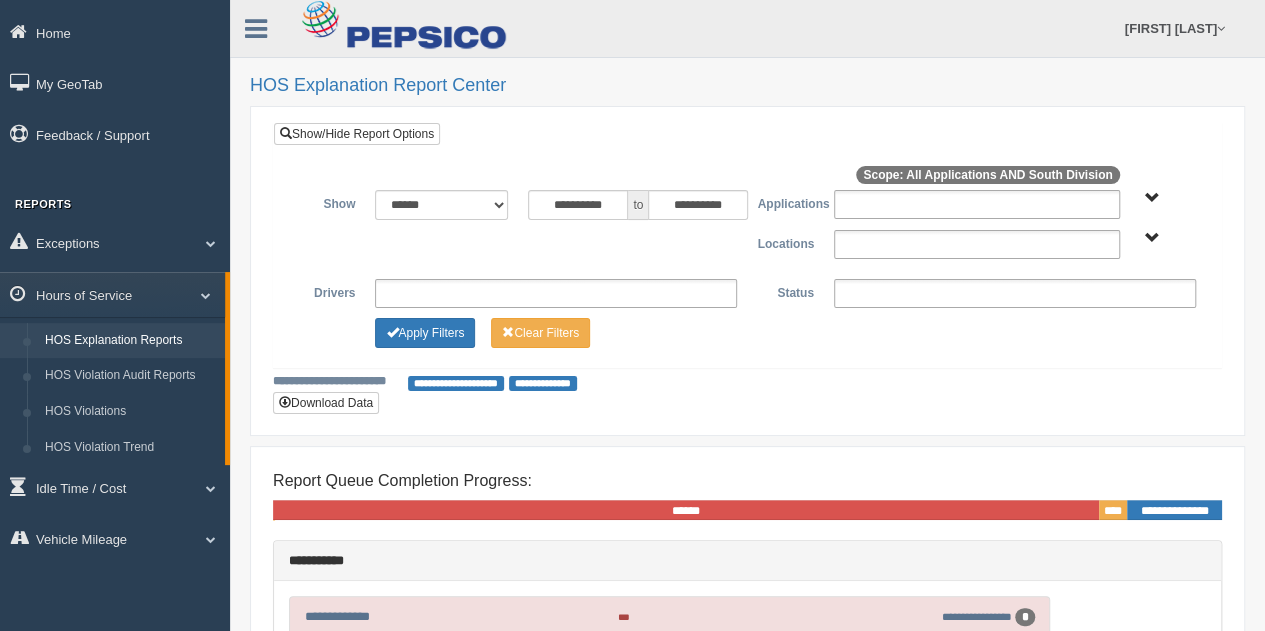click on "Scope: All Applications AND [STATE] Division" at bounding box center (747, 271) 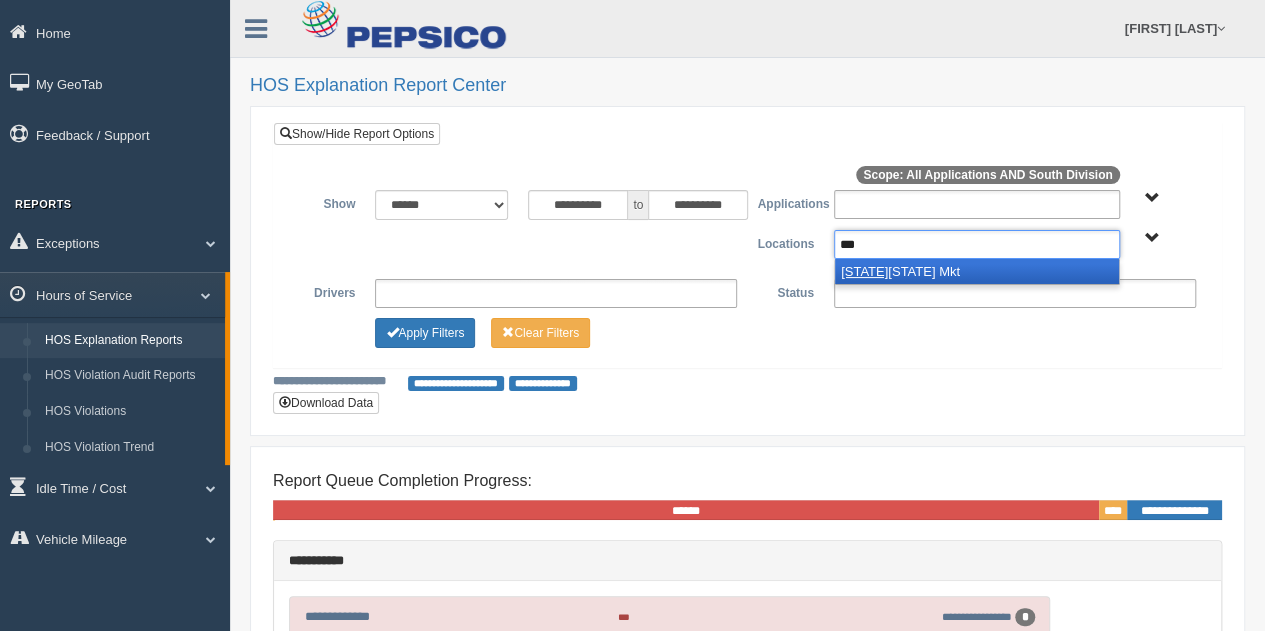 type on "***" 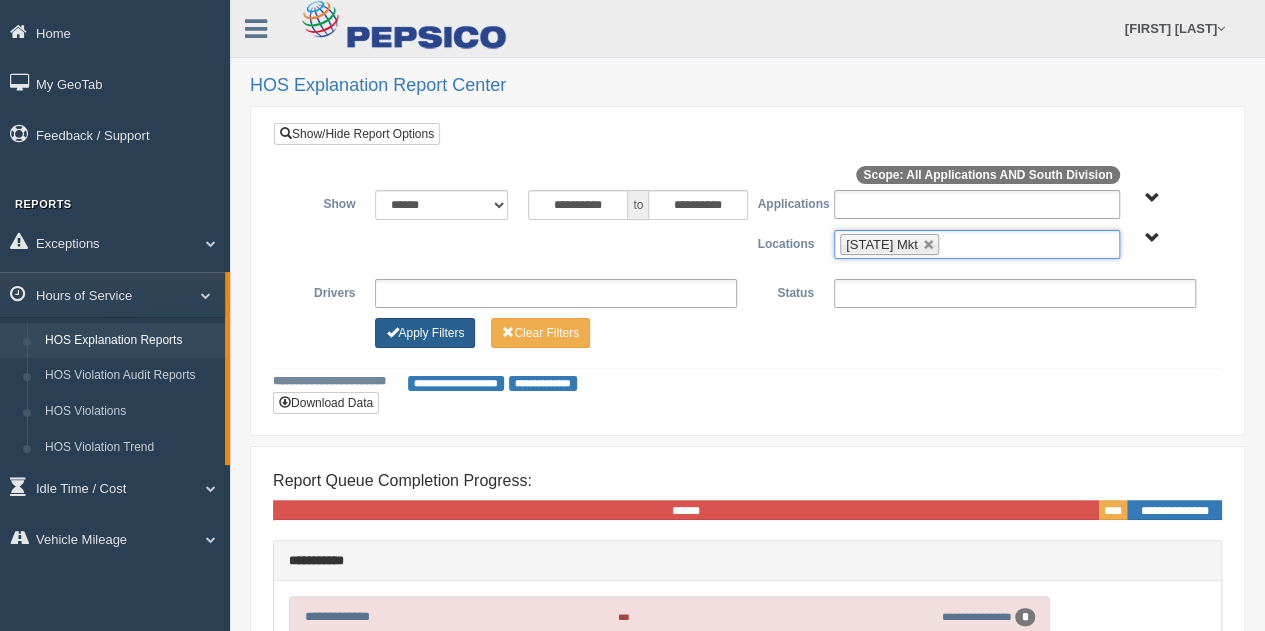 click on "Apply Filters" at bounding box center [425, 333] 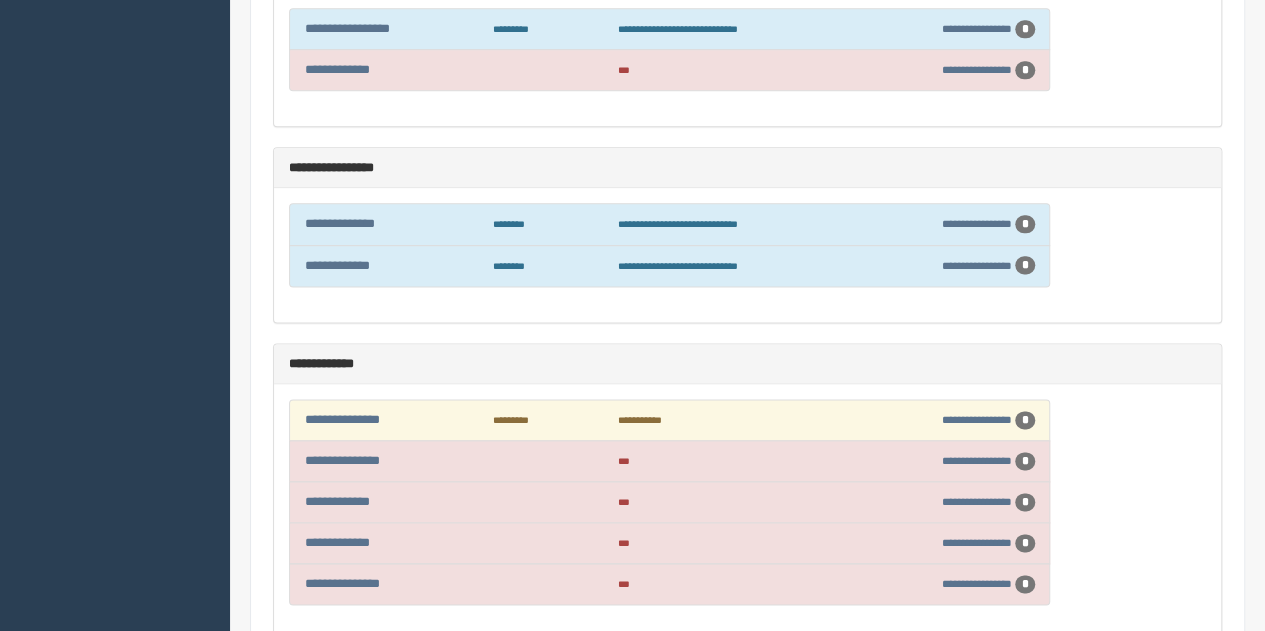 scroll, scrollTop: 1262, scrollLeft: 0, axis: vertical 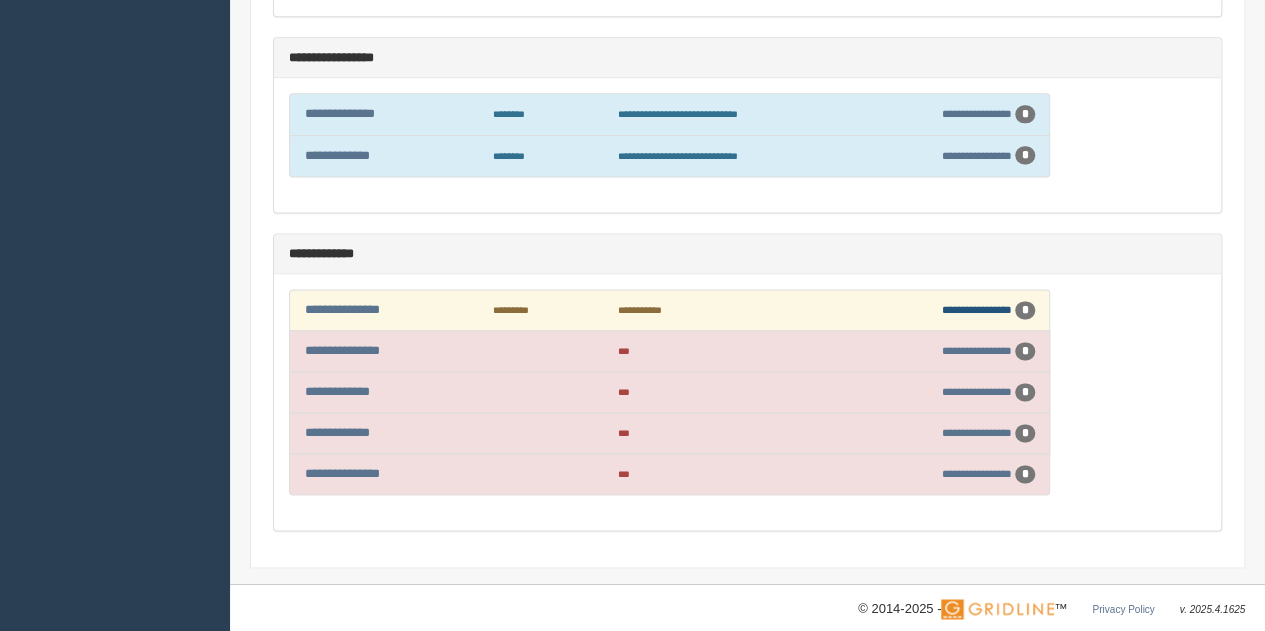 click on "**********" at bounding box center (977, 309) 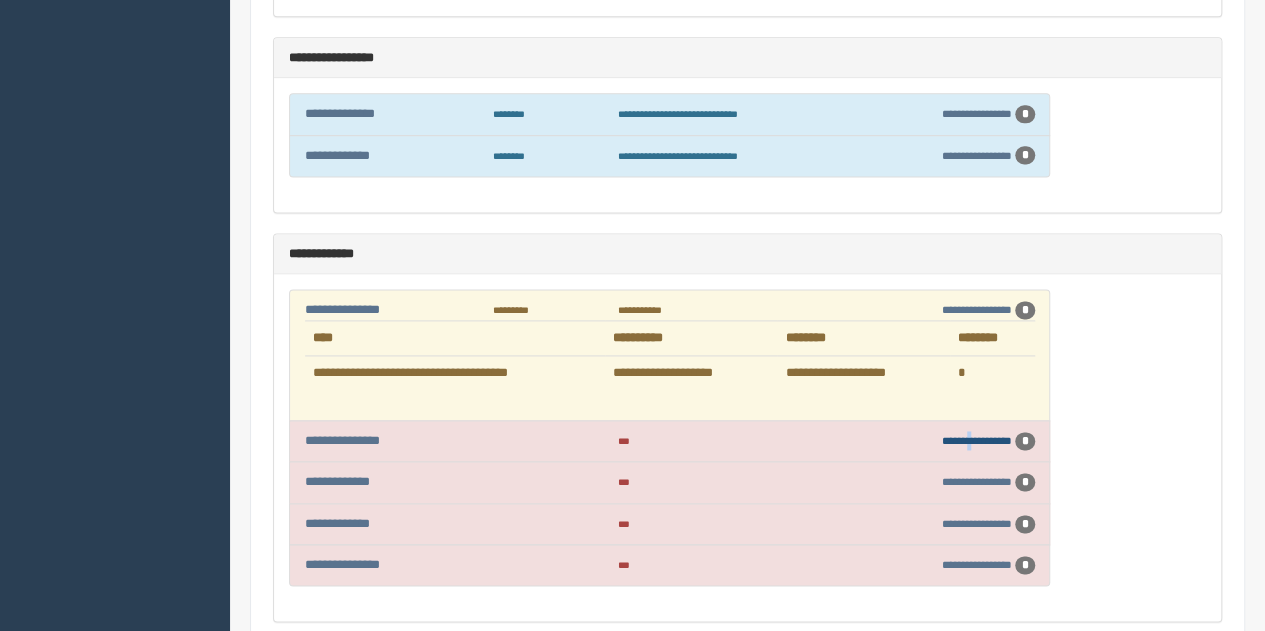 drag, startPoint x: 960, startPoint y: 427, endPoint x: 967, endPoint y: 419, distance: 10.630146 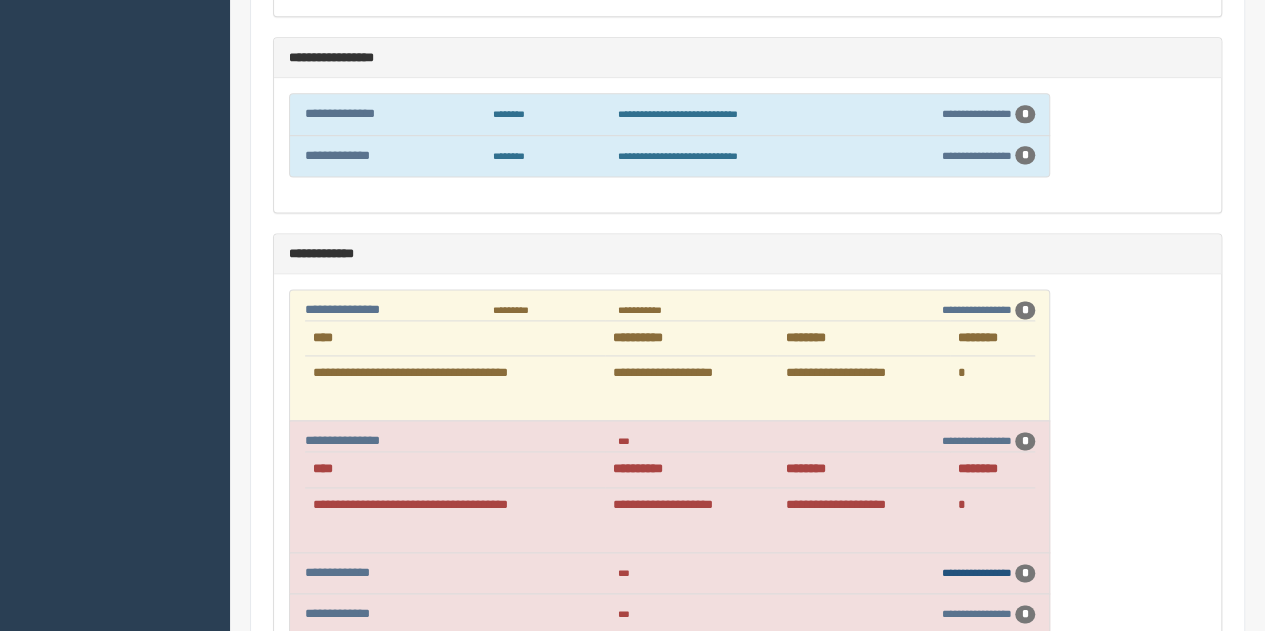 click on "**********" at bounding box center (977, 572) 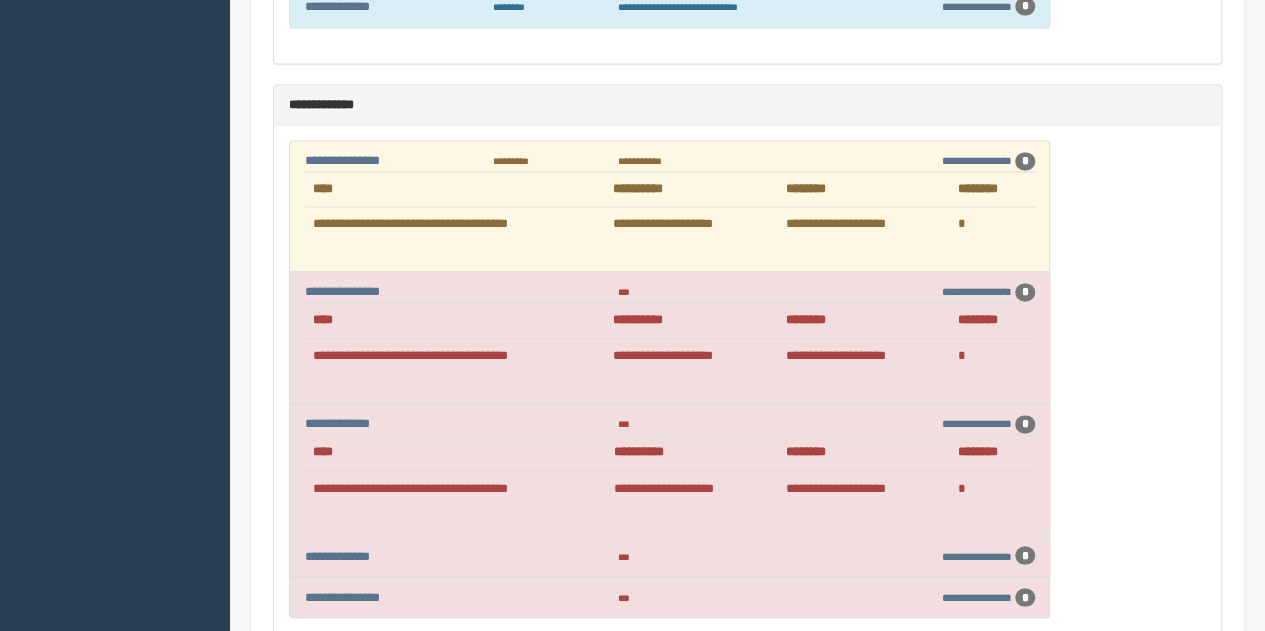 scroll, scrollTop: 1534, scrollLeft: 0, axis: vertical 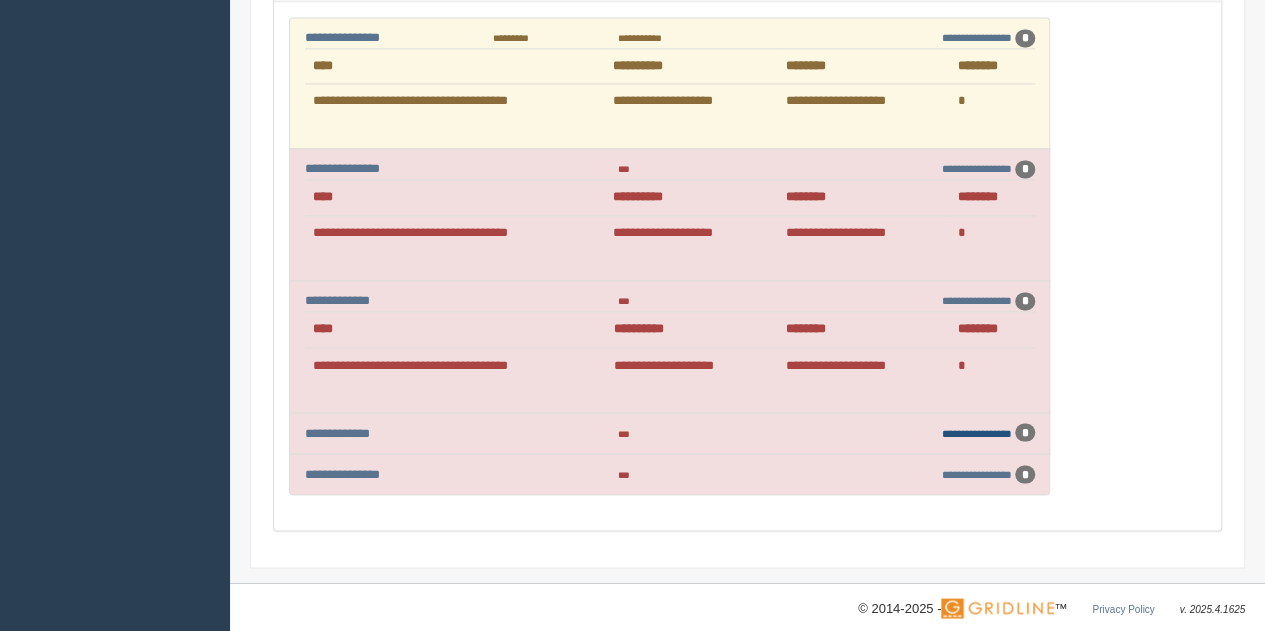 click on "**********" at bounding box center [977, 432] 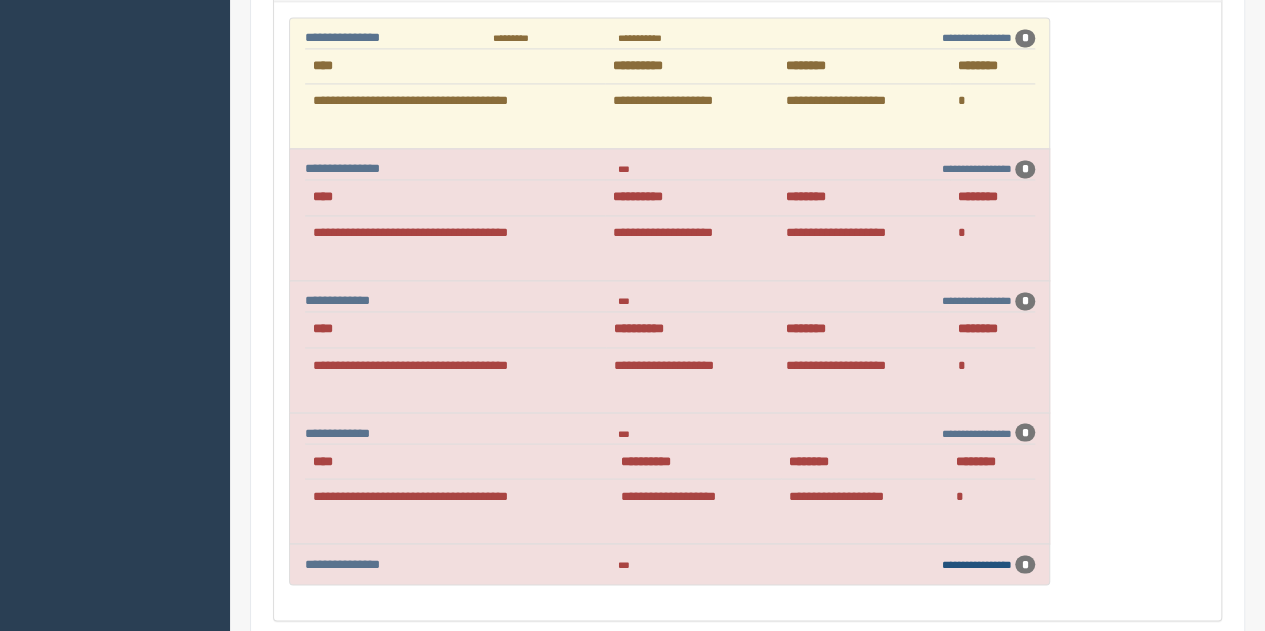 click on "**********" at bounding box center [977, 563] 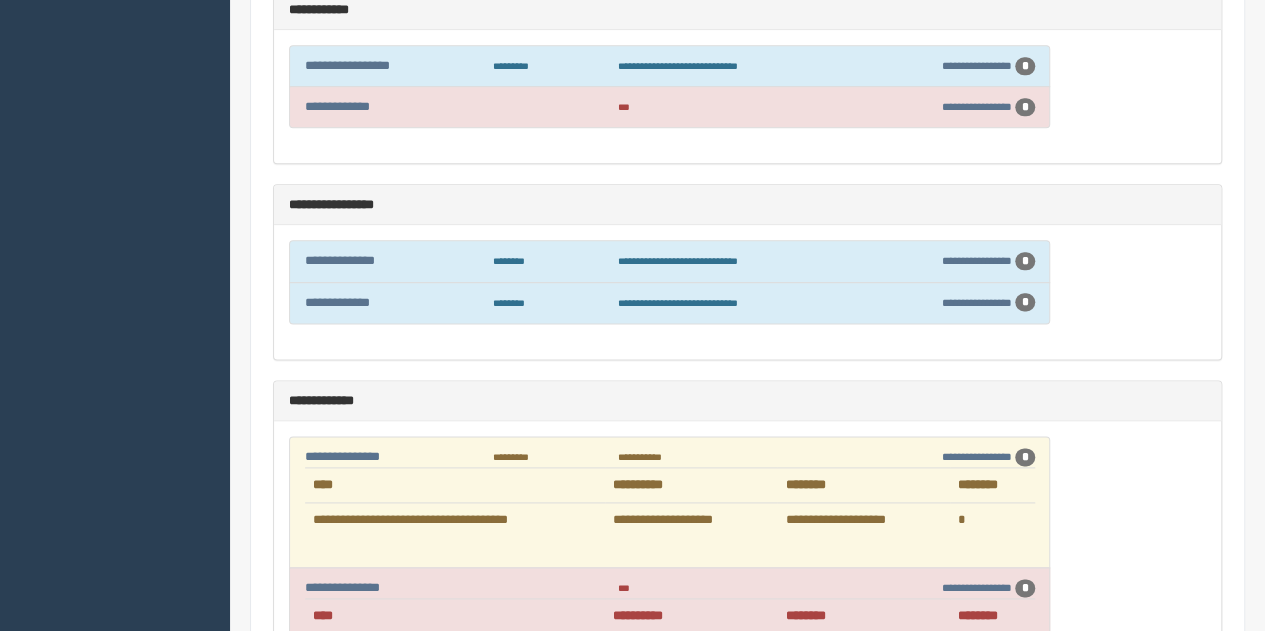scroll, scrollTop: 1049, scrollLeft: 0, axis: vertical 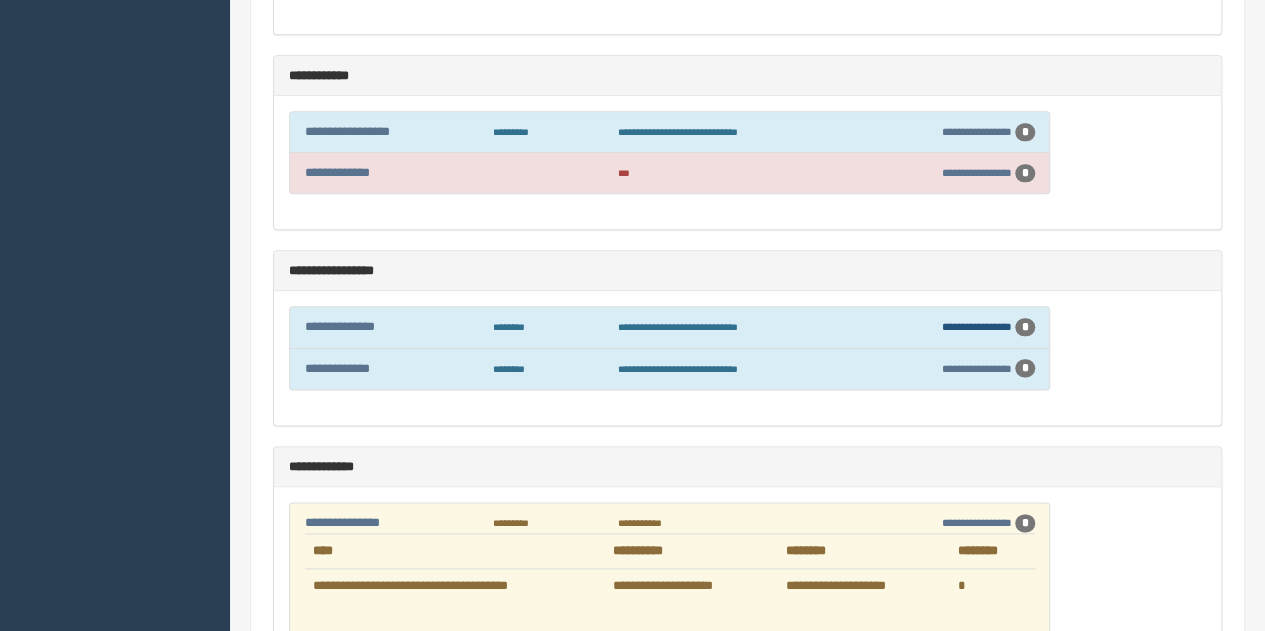 click on "**********" at bounding box center [977, 326] 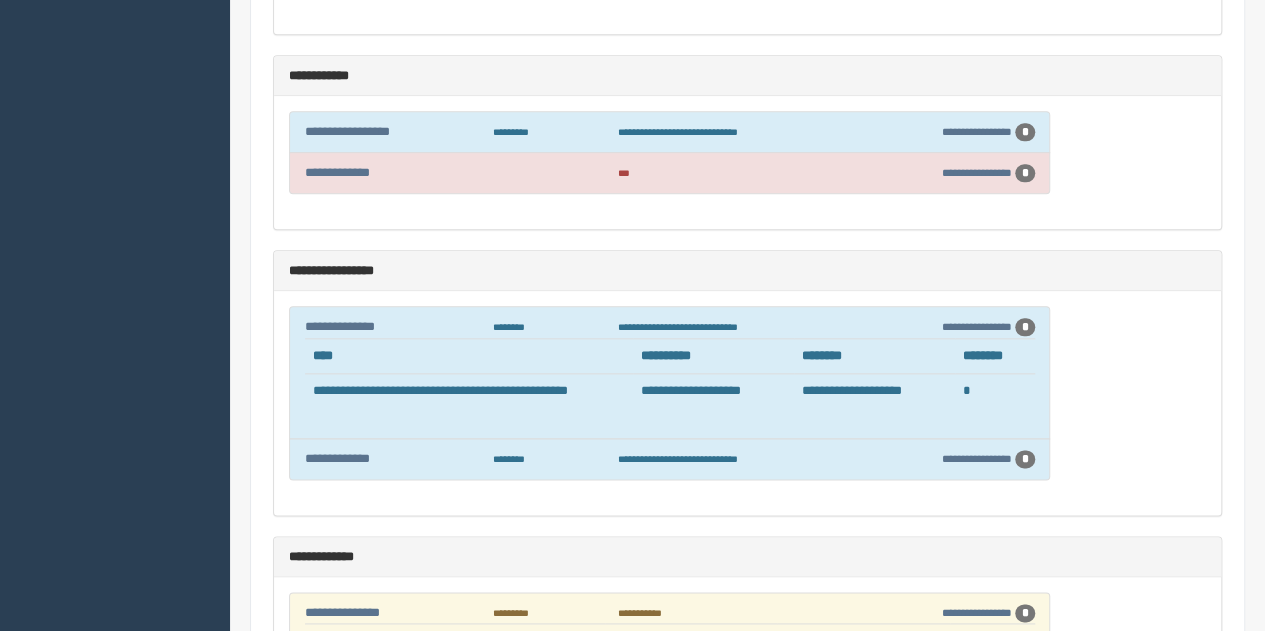 click on "**********" at bounding box center [952, 459] 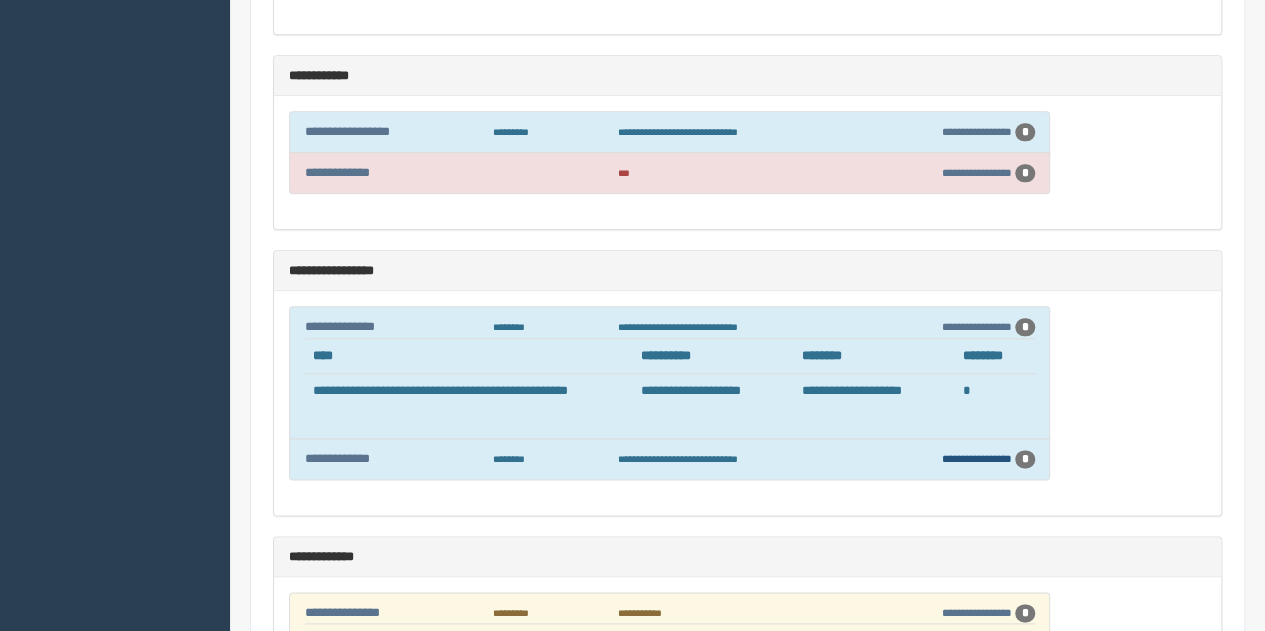 click on "**********" at bounding box center [977, 458] 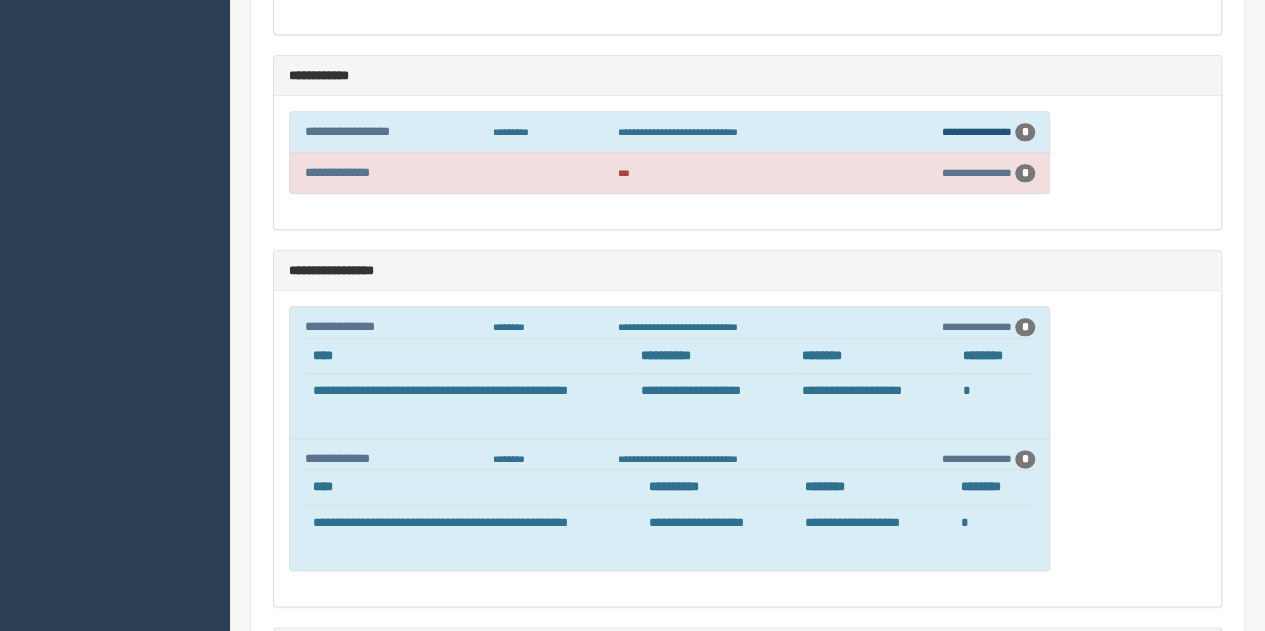 click on "**********" at bounding box center (977, 131) 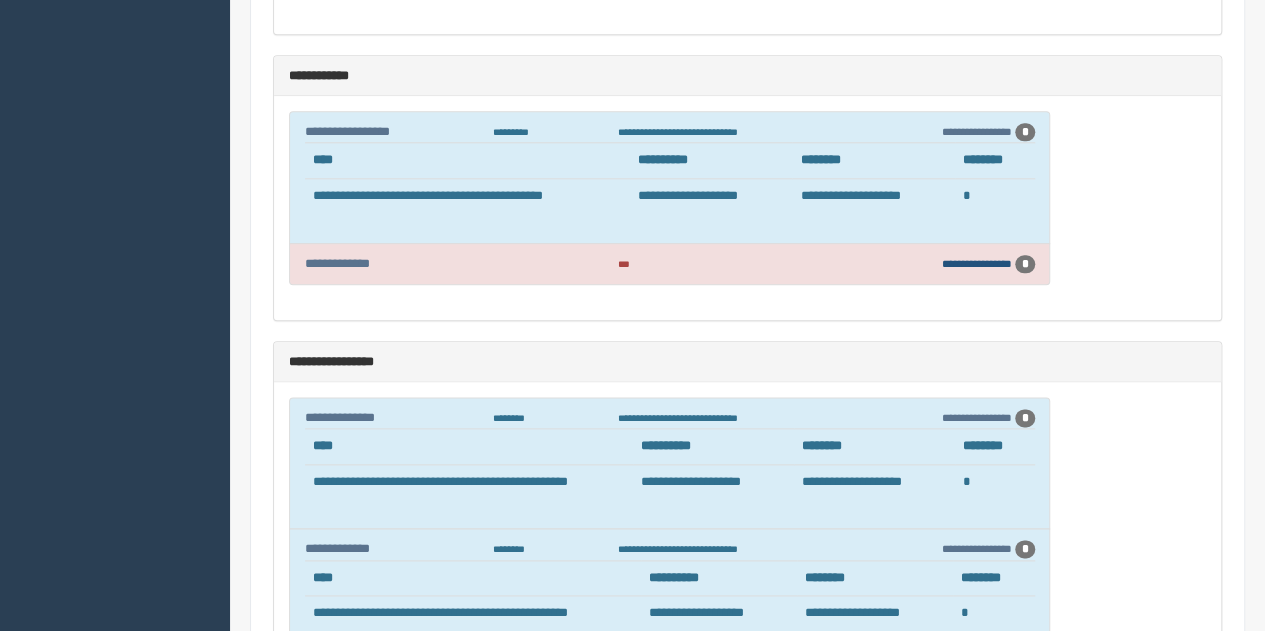 click on "**********" at bounding box center [977, 263] 